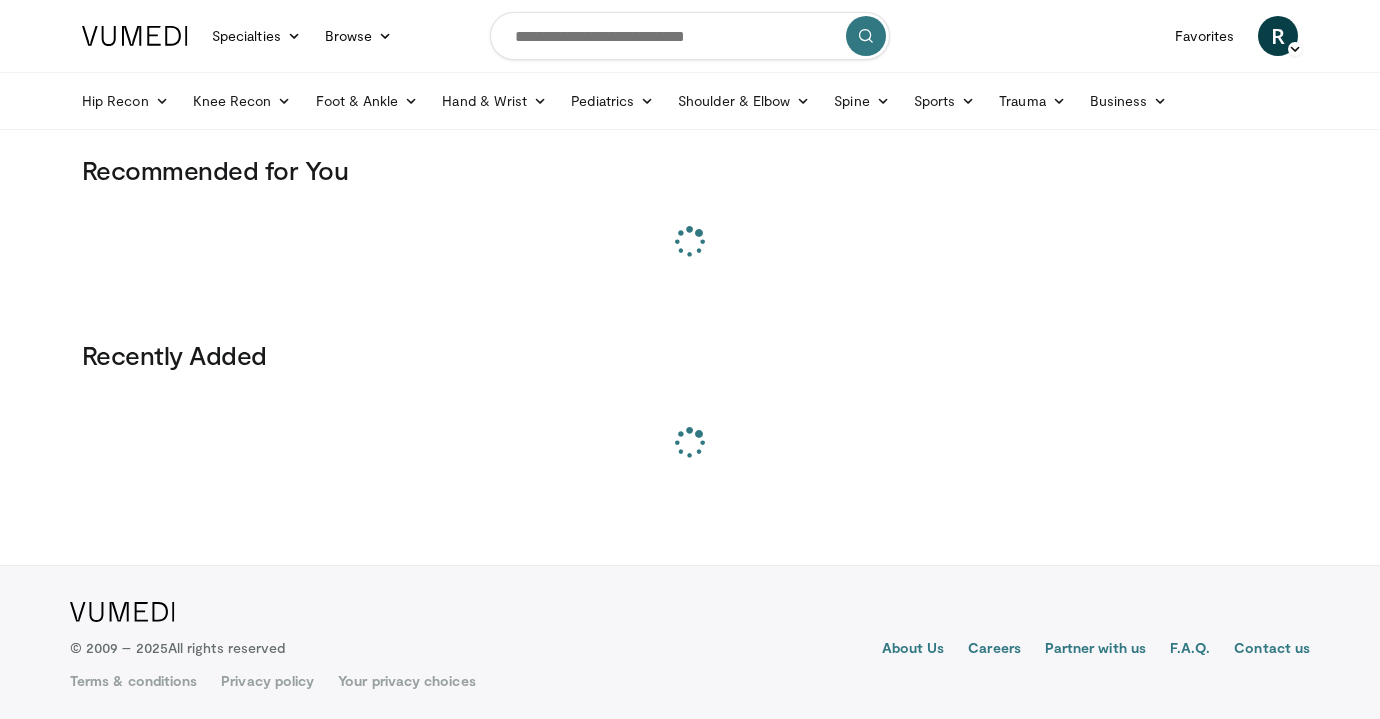 scroll, scrollTop: 0, scrollLeft: 0, axis: both 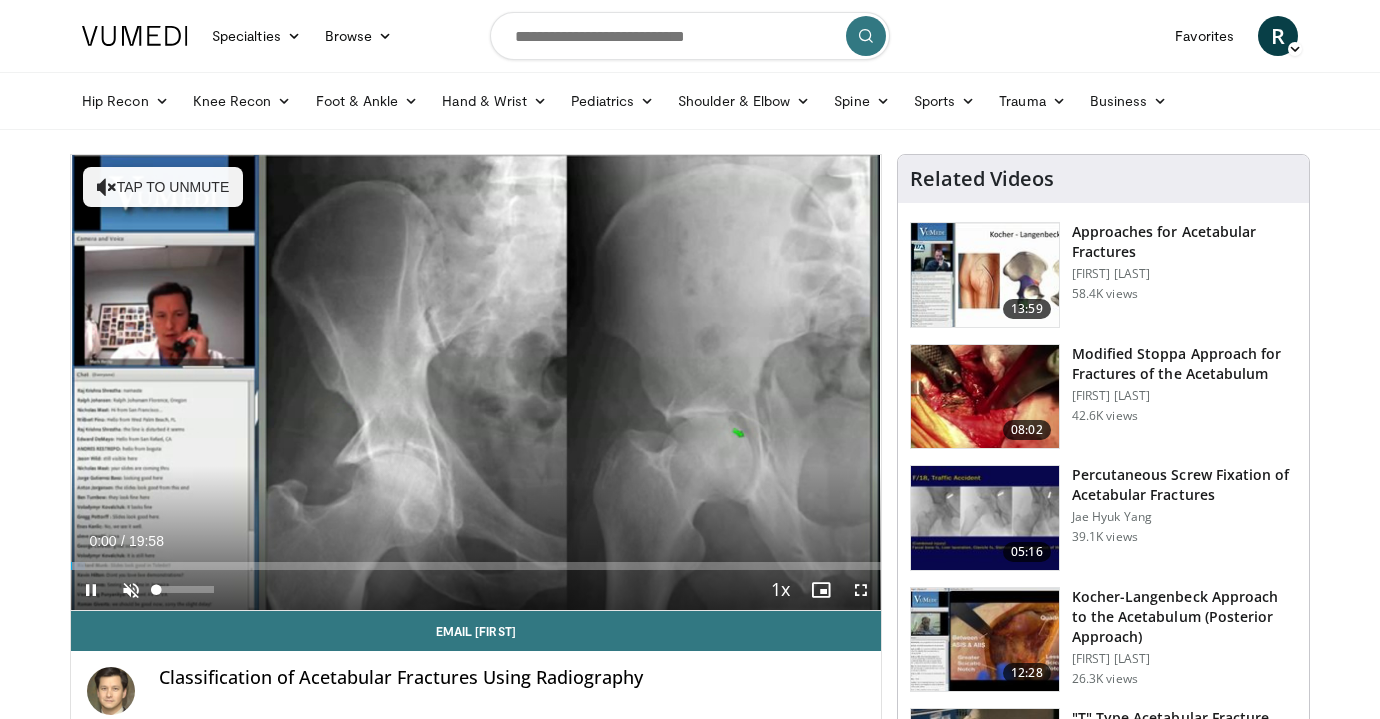 click at bounding box center (131, 590) 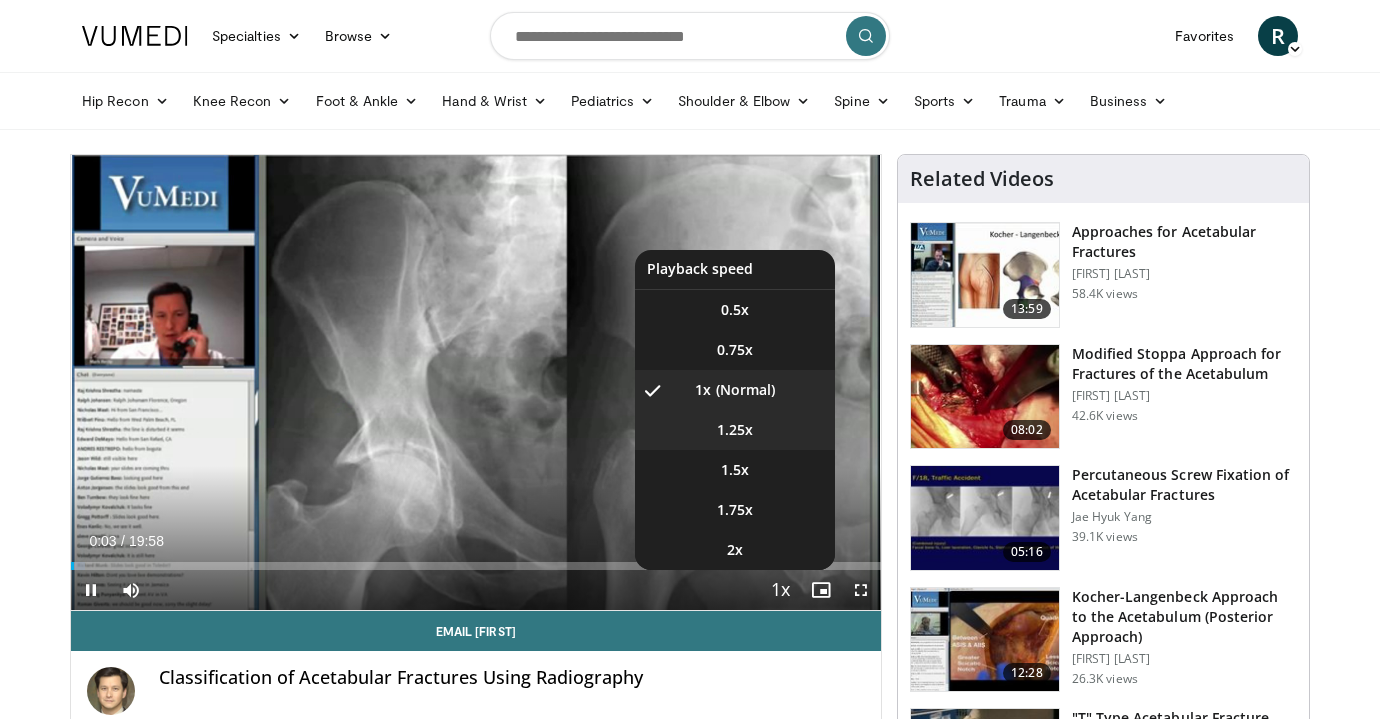 click on "1.25x" at bounding box center (735, 310) 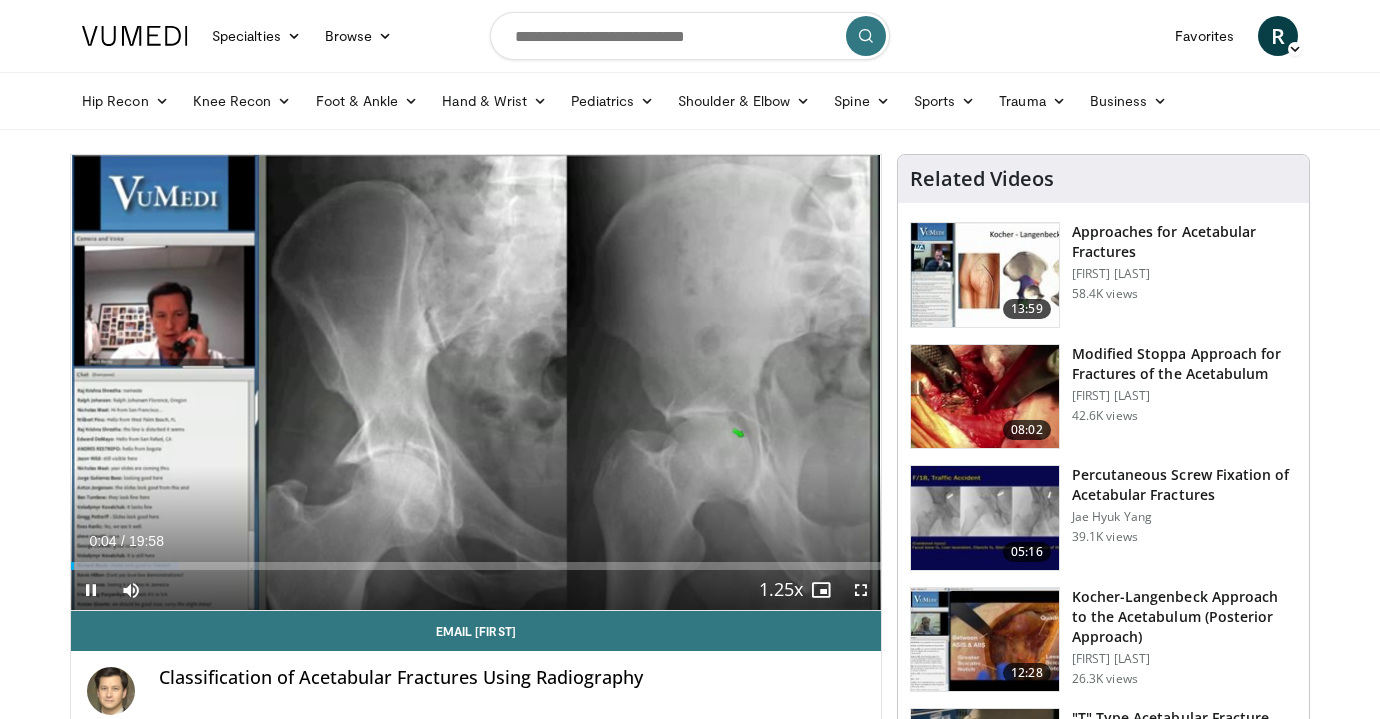 click at bounding box center [861, 590] 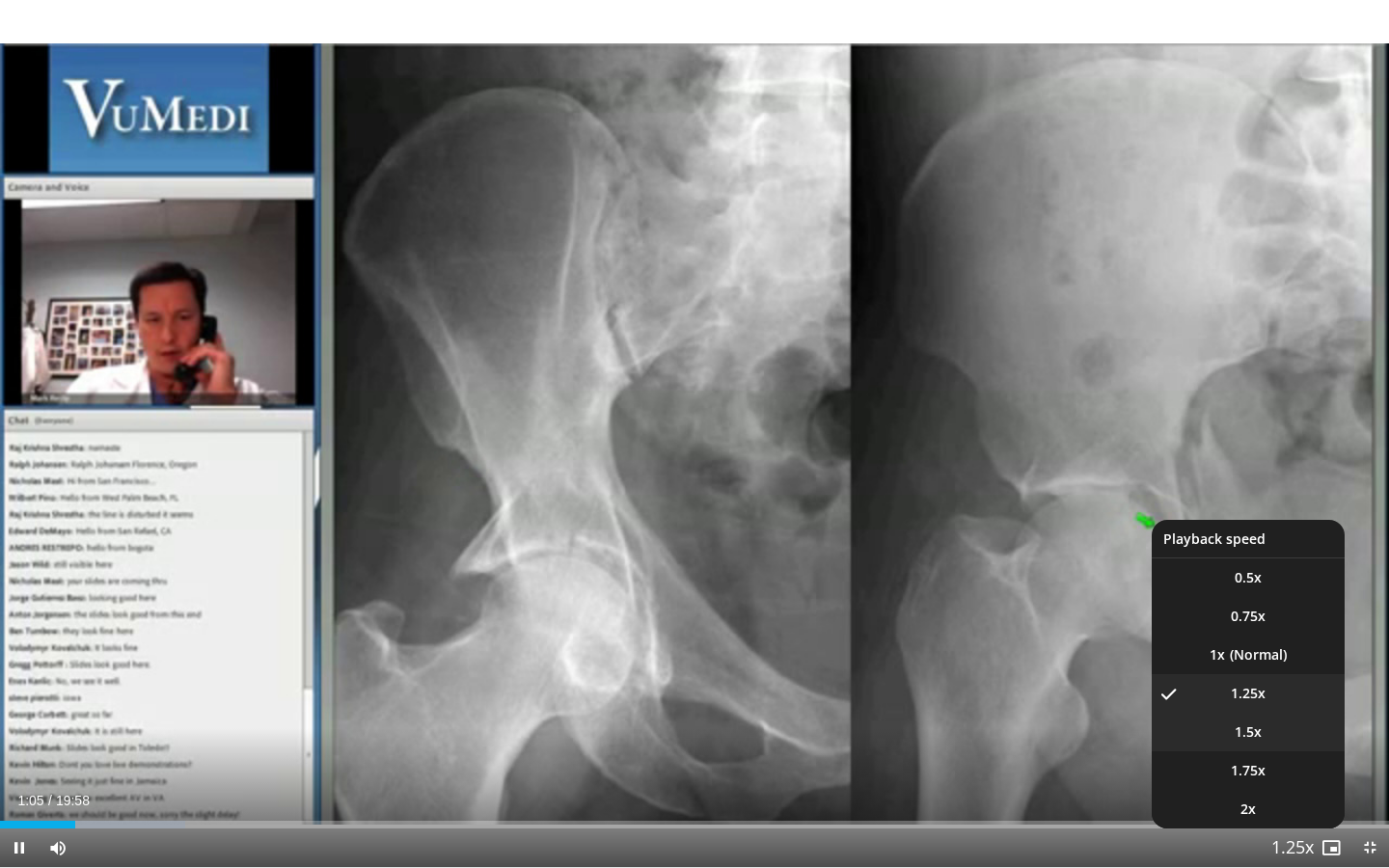 click on "1.5x" at bounding box center (1248, 732) 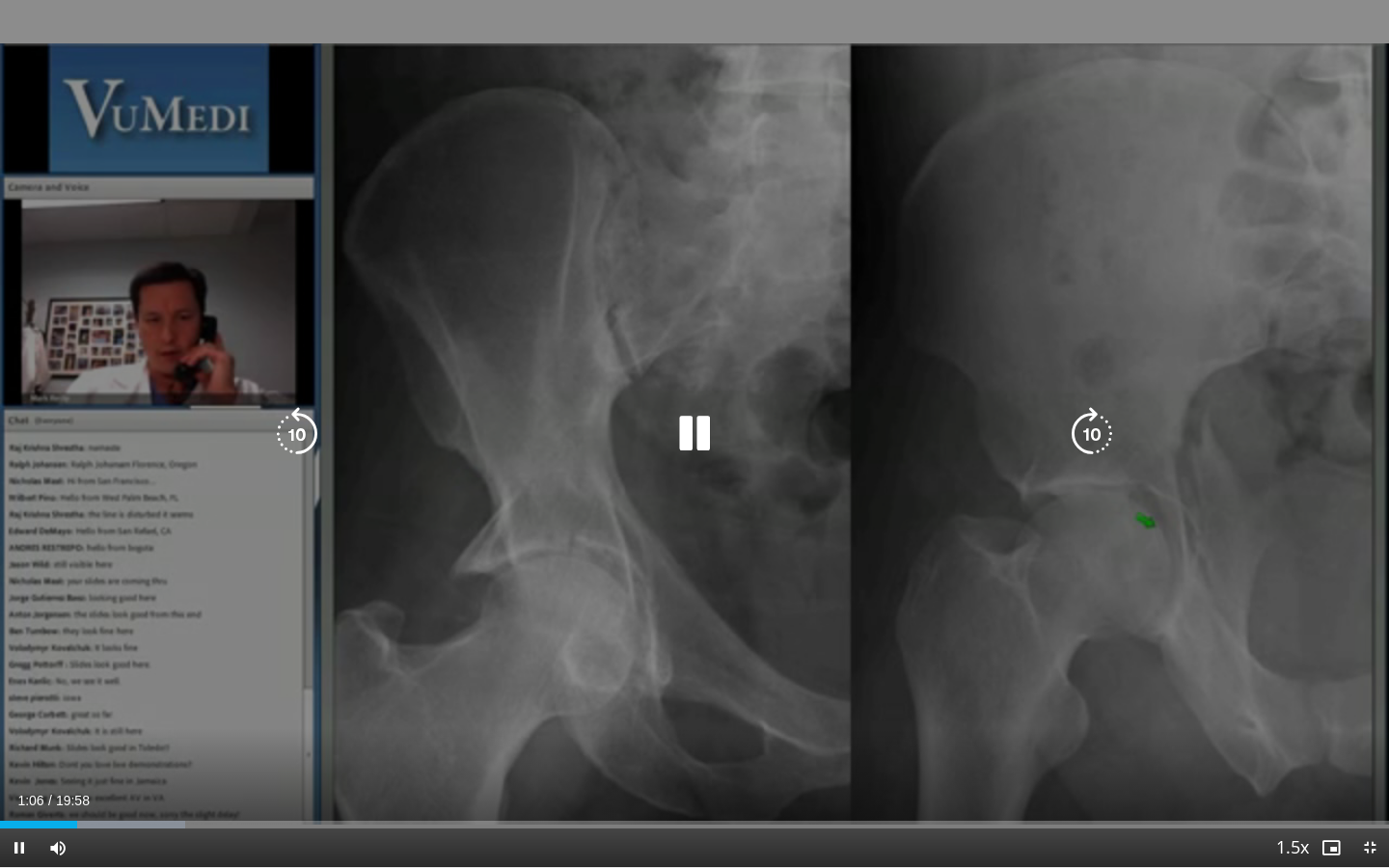 click on "10 seconds
Tap to unmute" at bounding box center (694, 433) 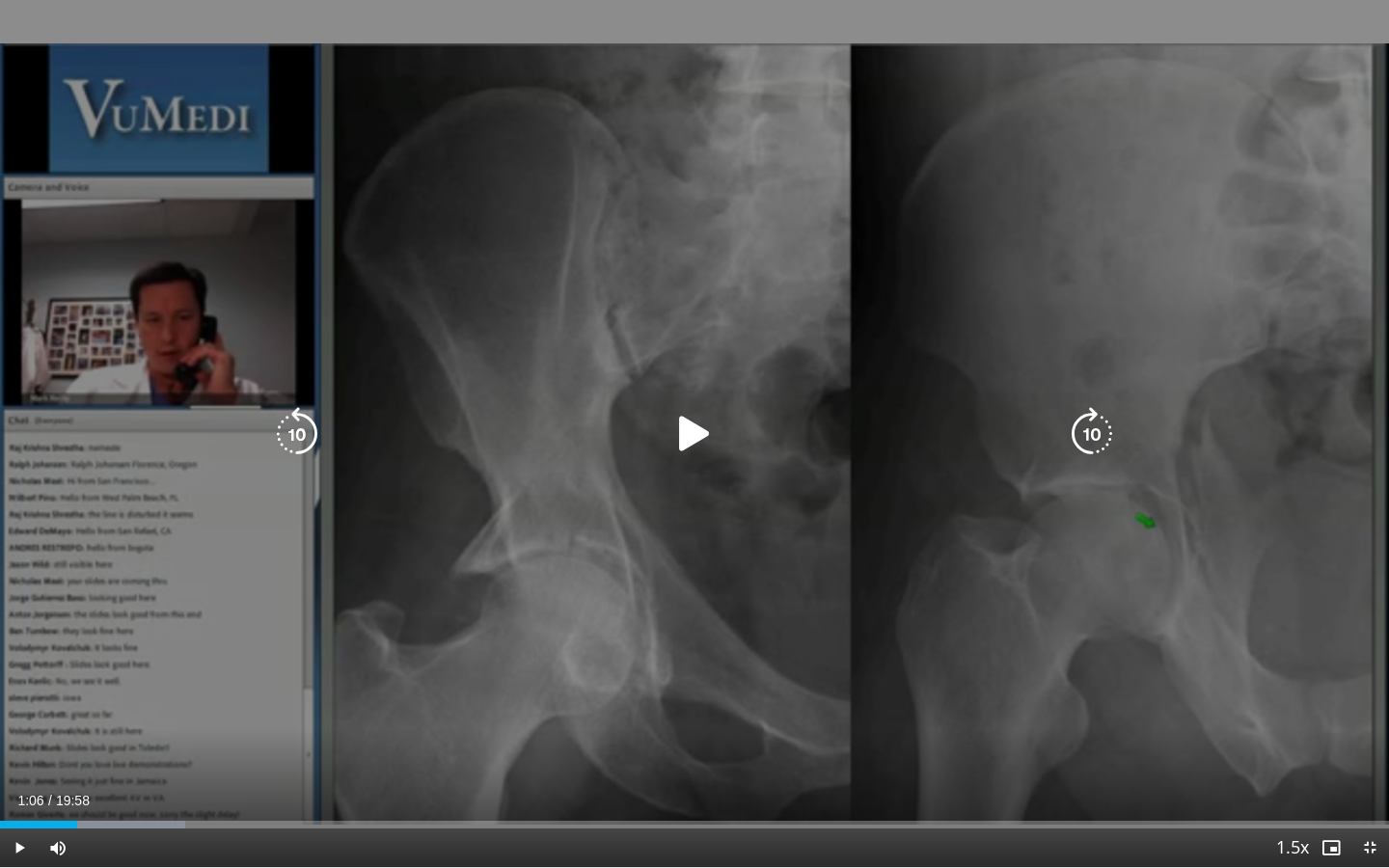 click on "10 seconds
Tap to unmute" at bounding box center [694, 433] 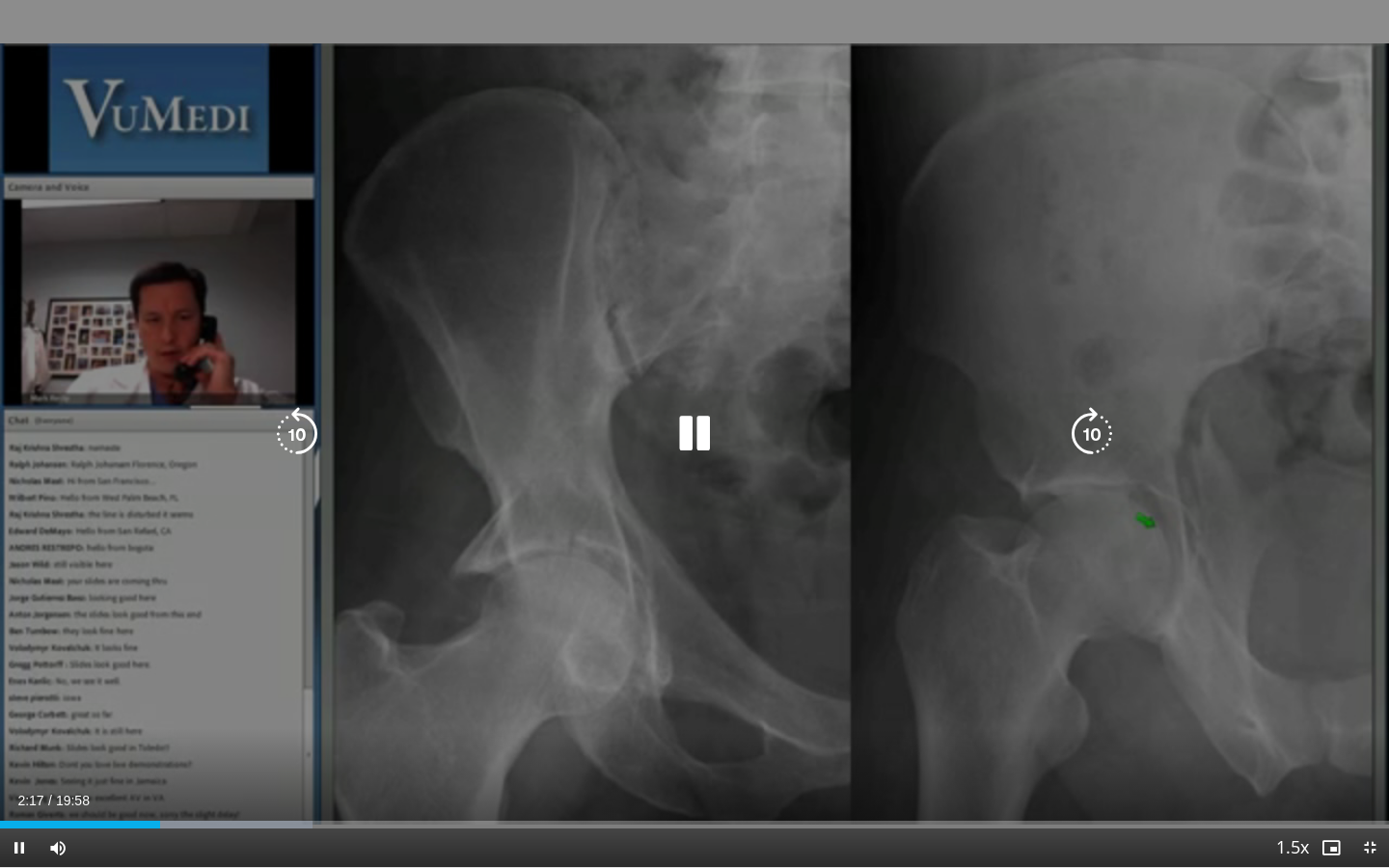 click at bounding box center [694, 434] 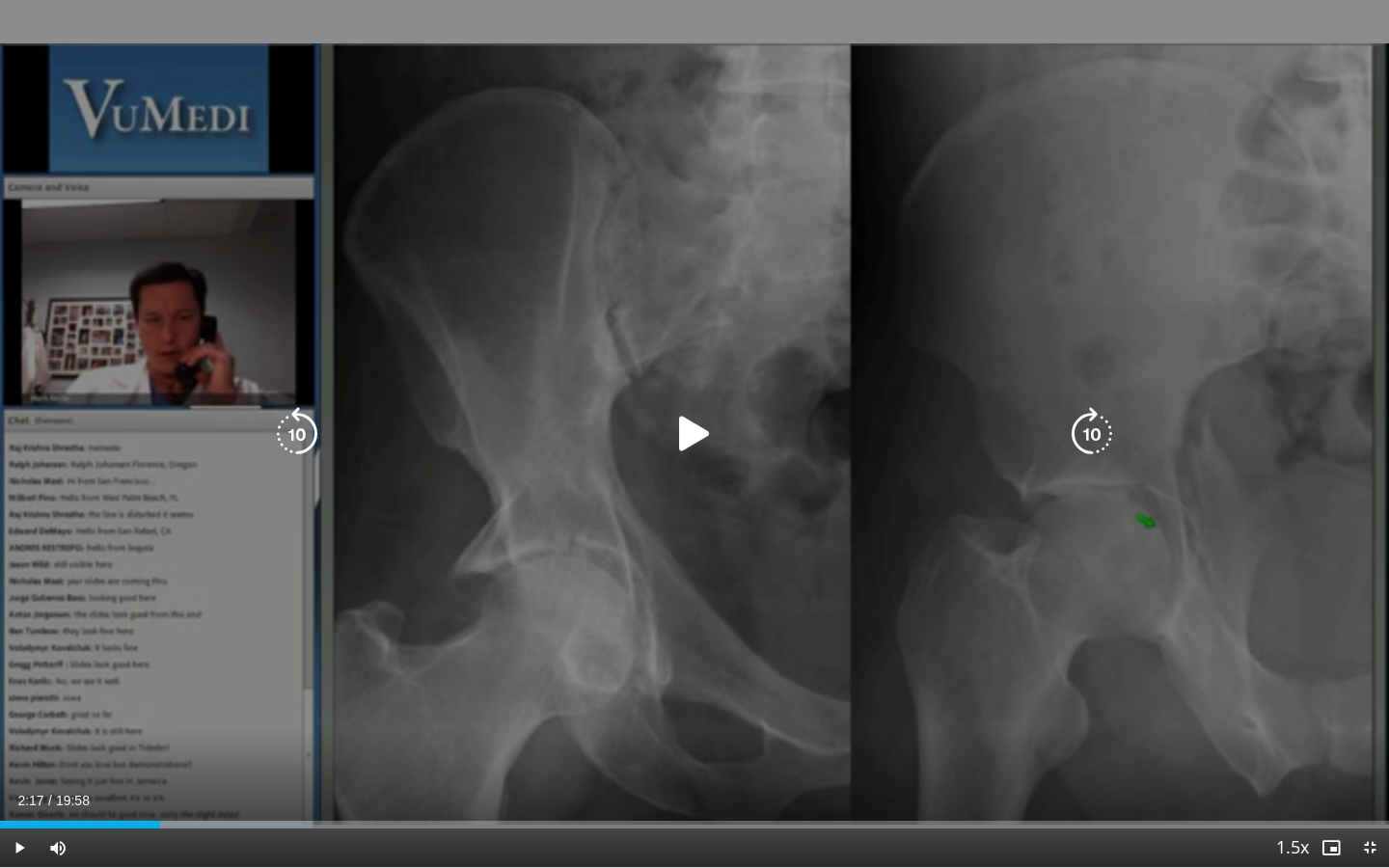 click at bounding box center [694, 434] 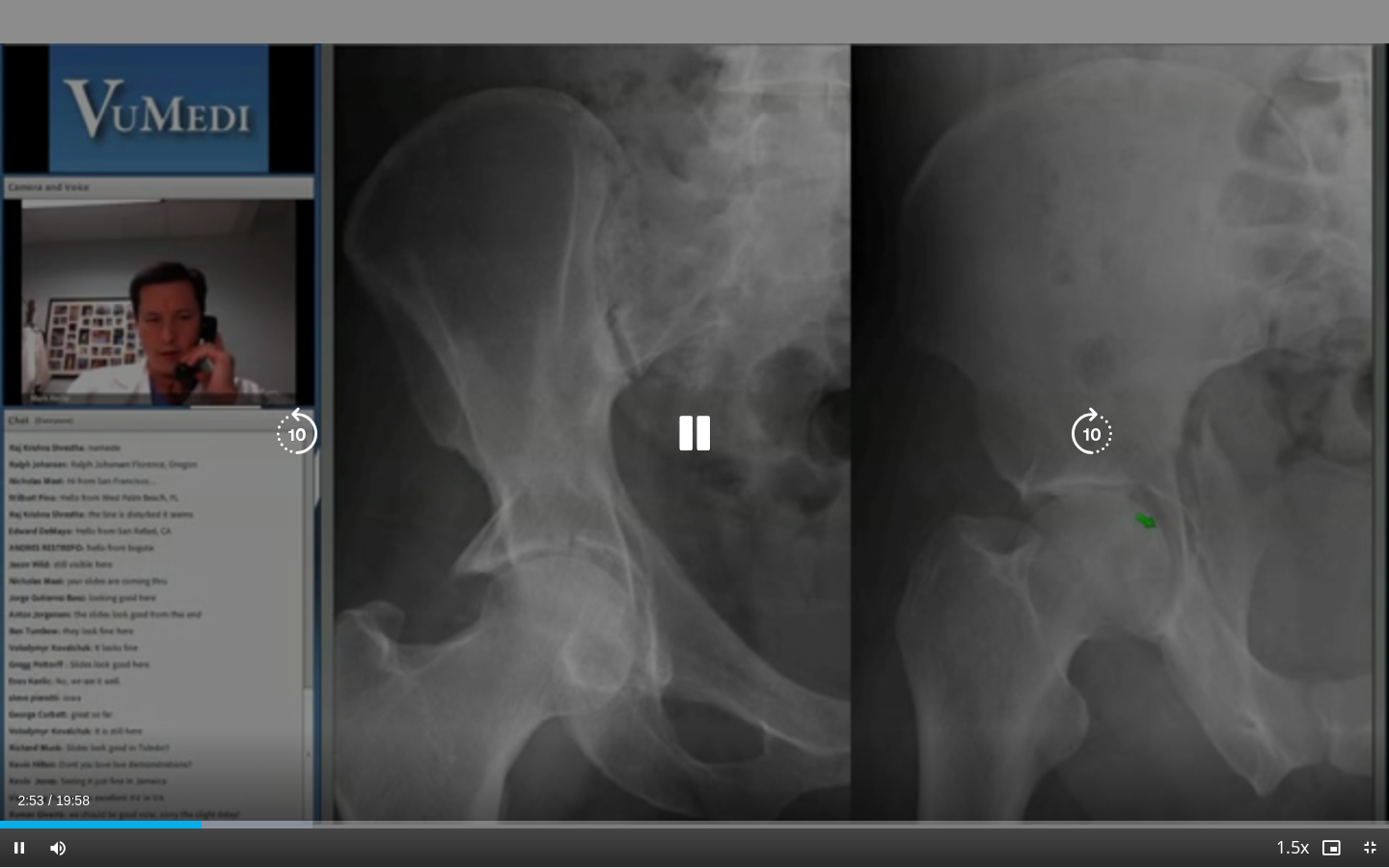 click at bounding box center (297, 434) 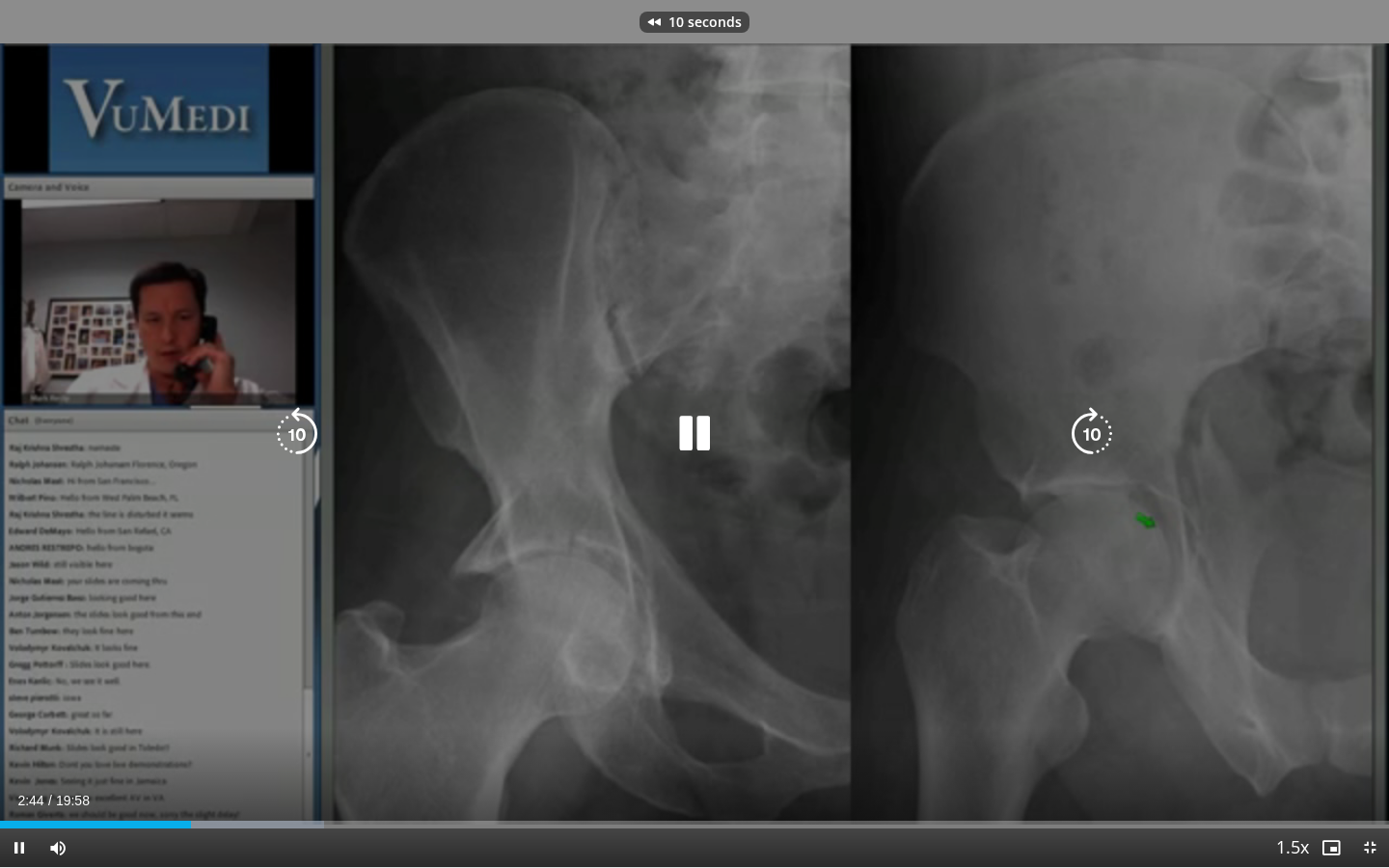 click at bounding box center [297, 434] 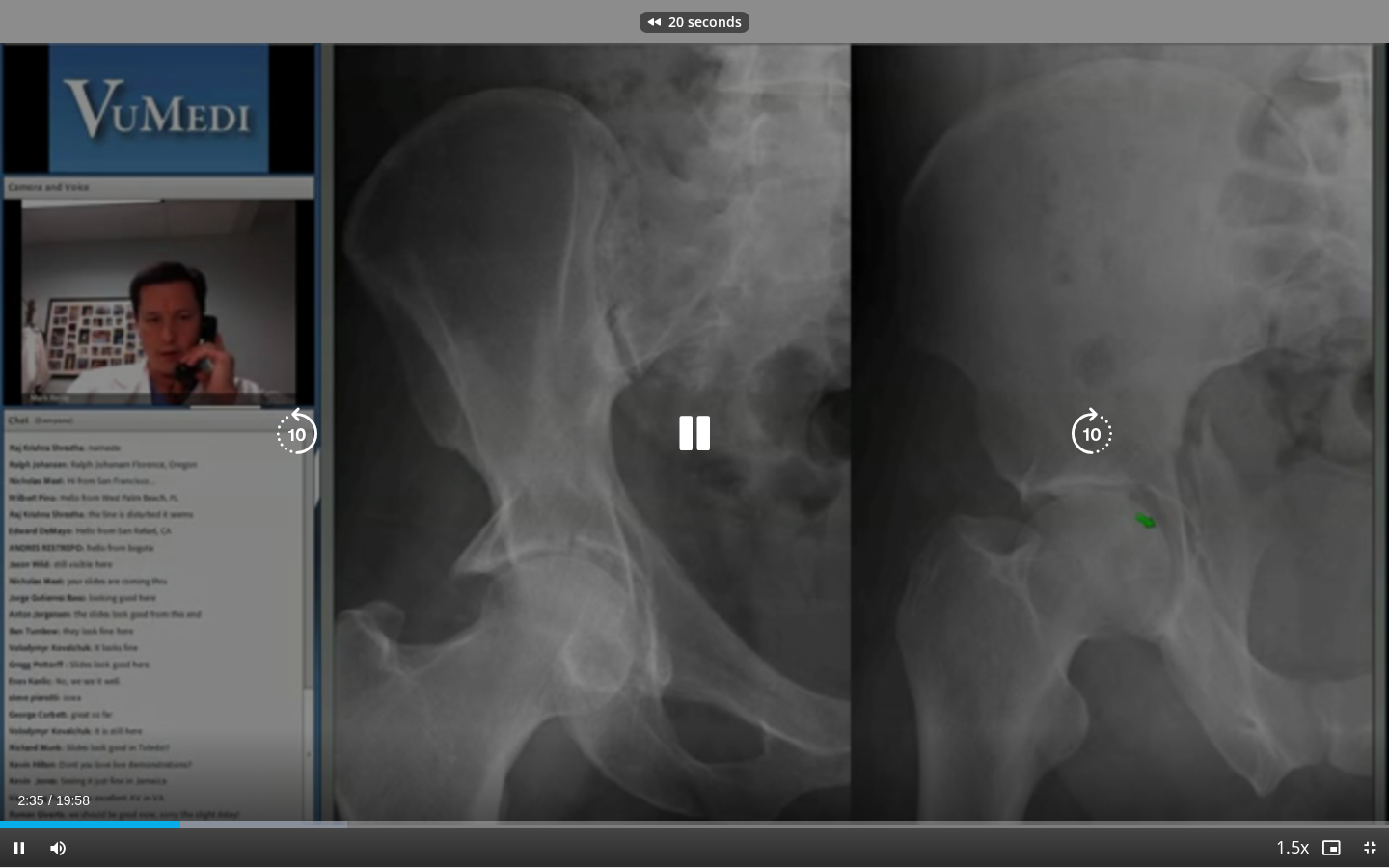click at bounding box center (297, 434) 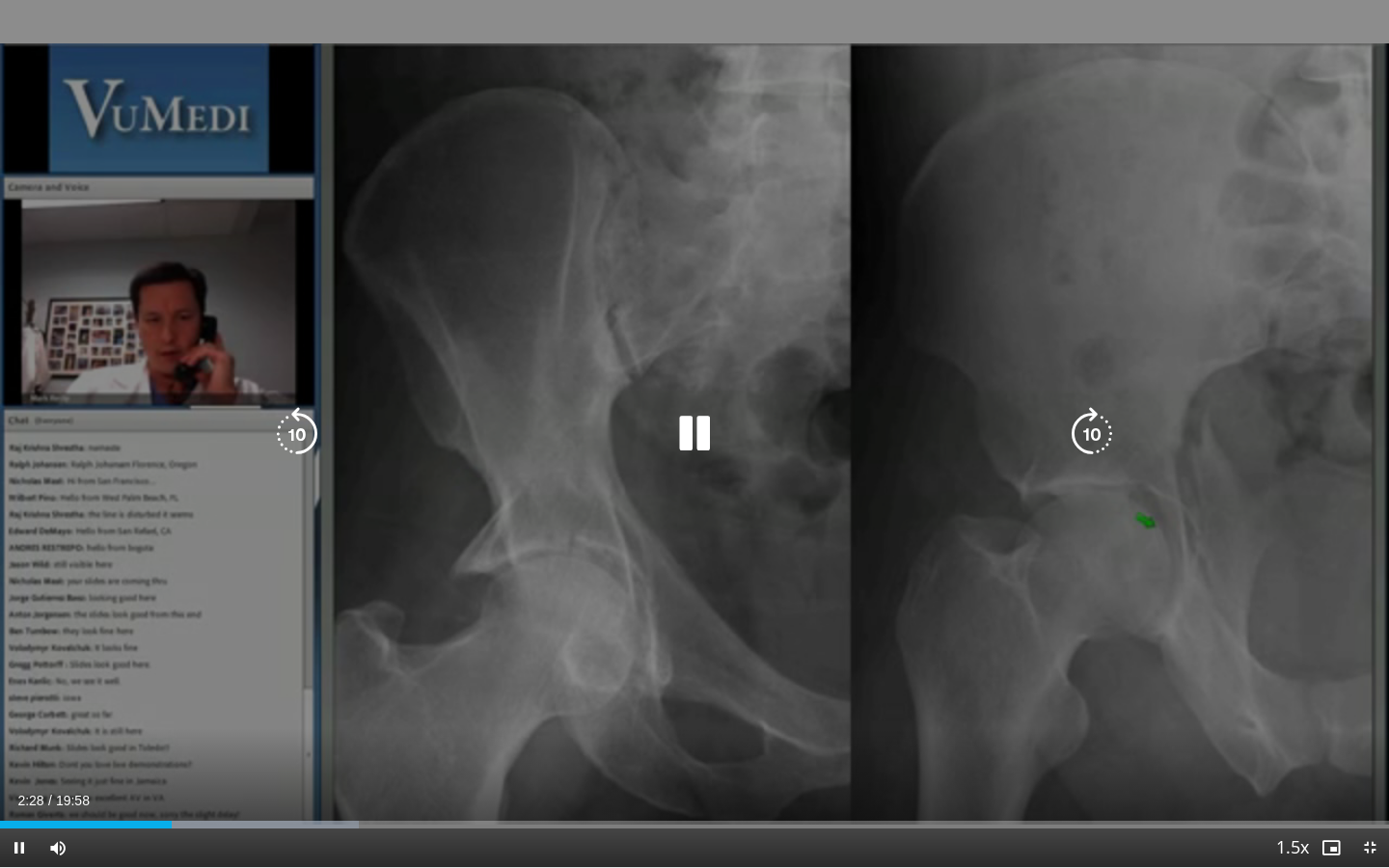click on "30 seconds
Tap to unmute" at bounding box center [694, 433] 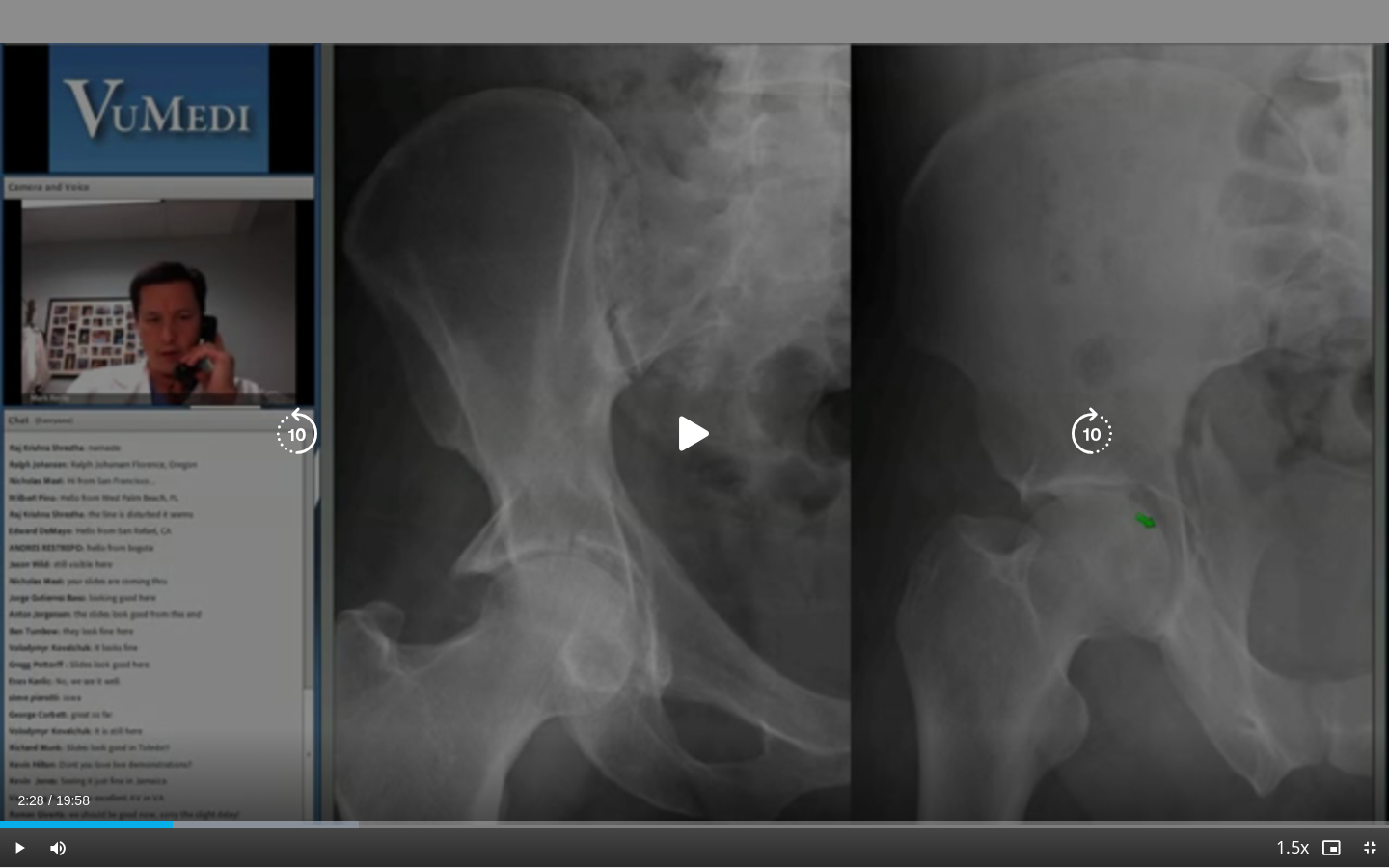 click on "30 seconds
Tap to unmute" at bounding box center (694, 433) 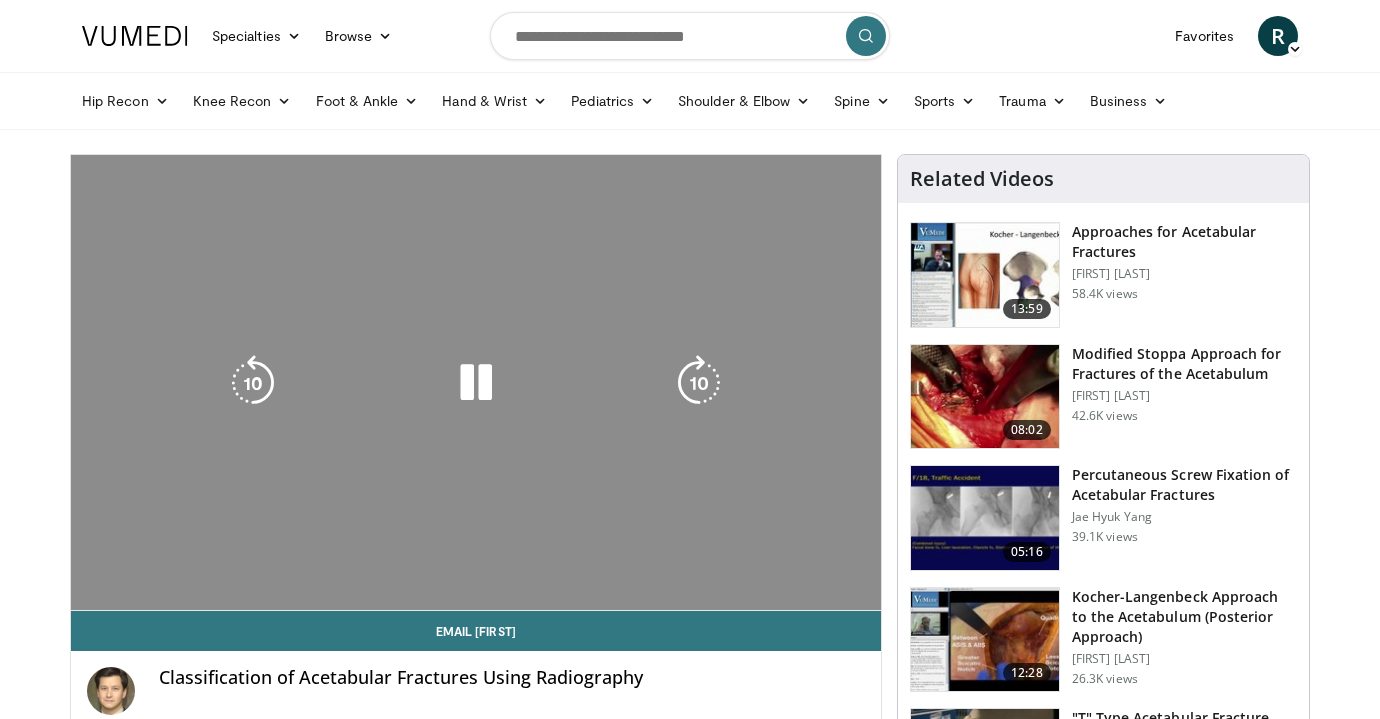 scroll, scrollTop: 0, scrollLeft: 0, axis: both 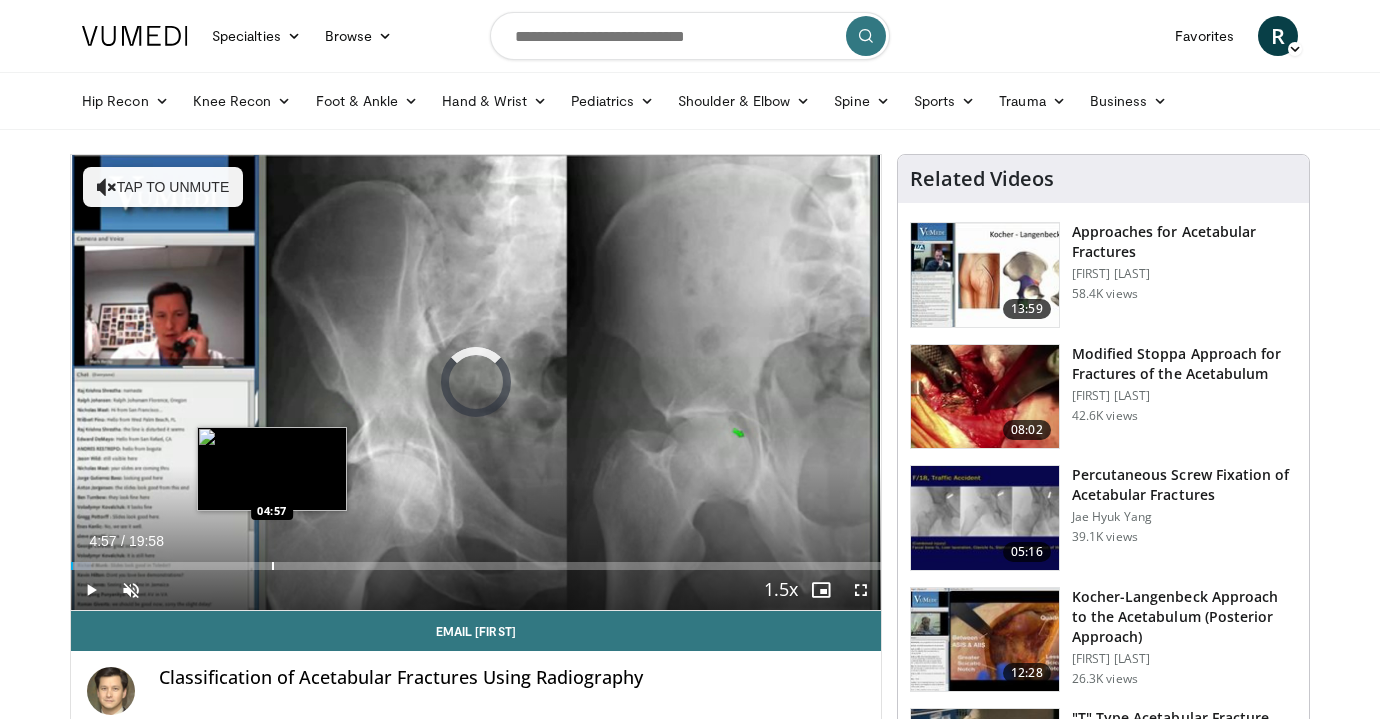 click on "Loaded :  2.50% 04:57 04:57" at bounding box center (476, 560) 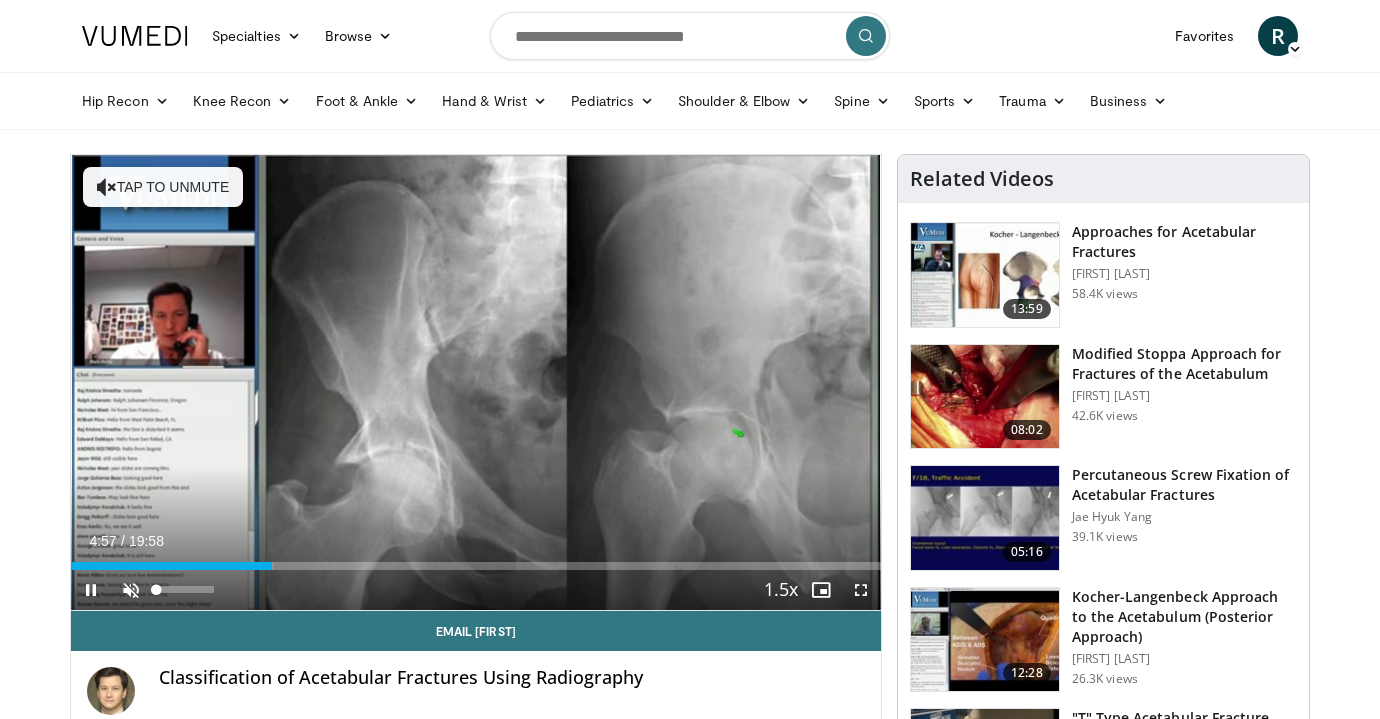 click at bounding box center (131, 590) 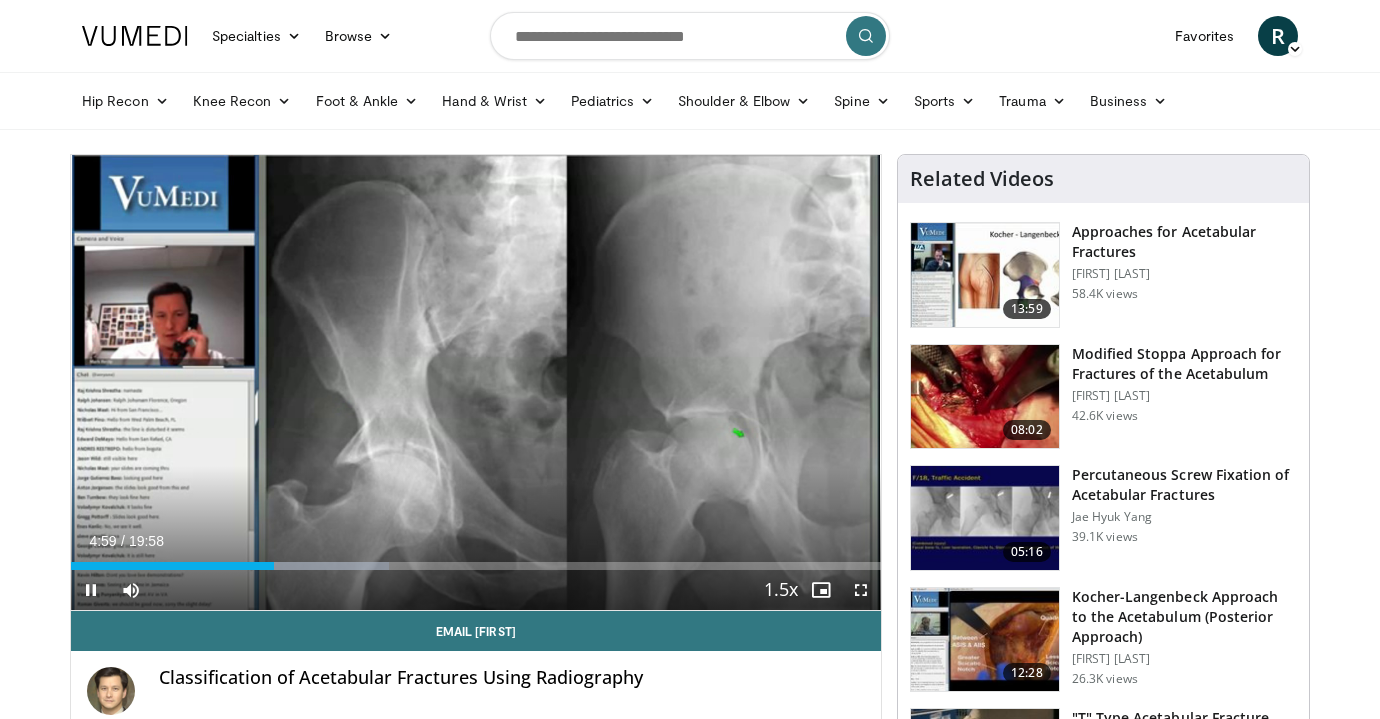 click at bounding box center [861, 590] 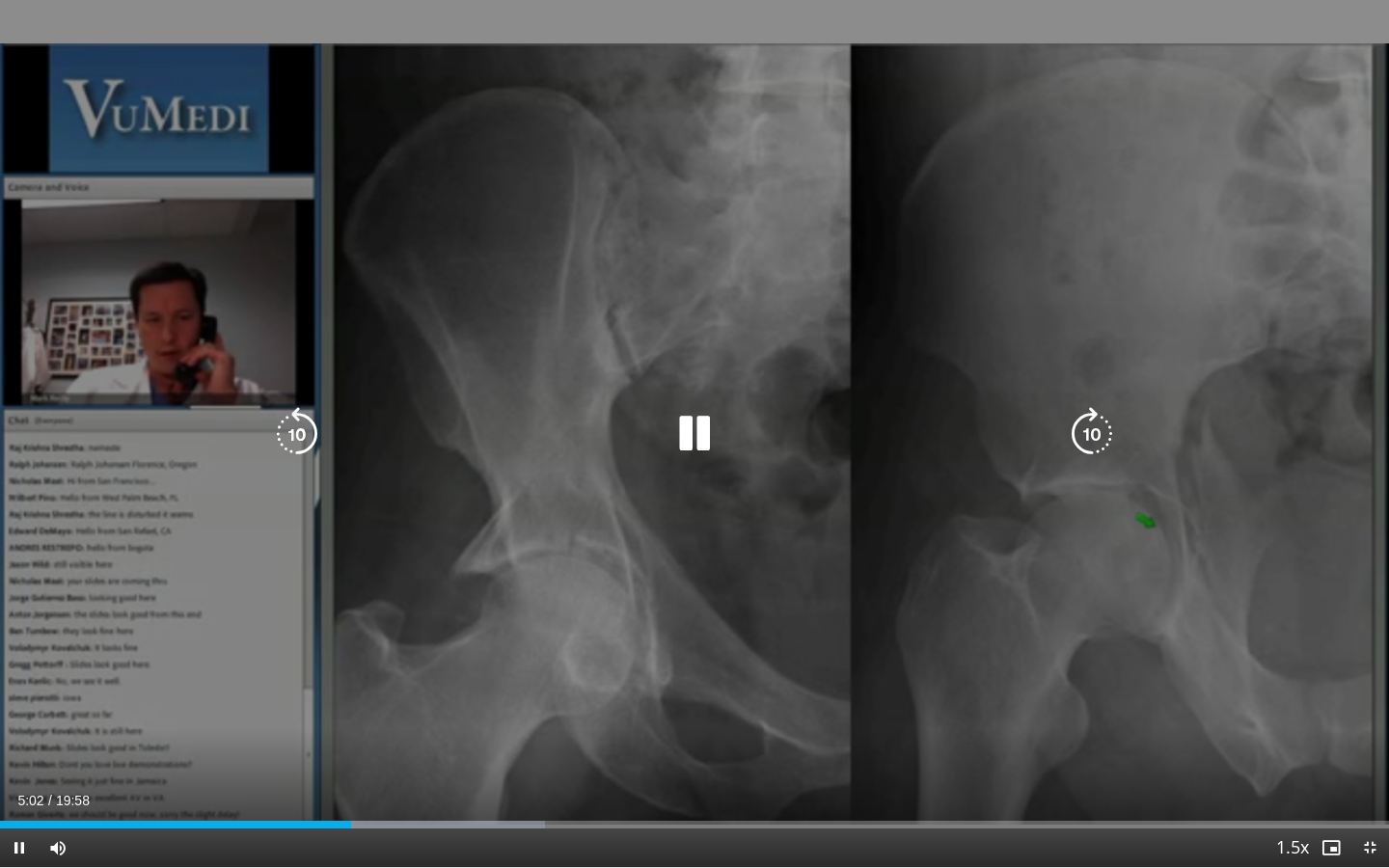 click at bounding box center (1092, 434) 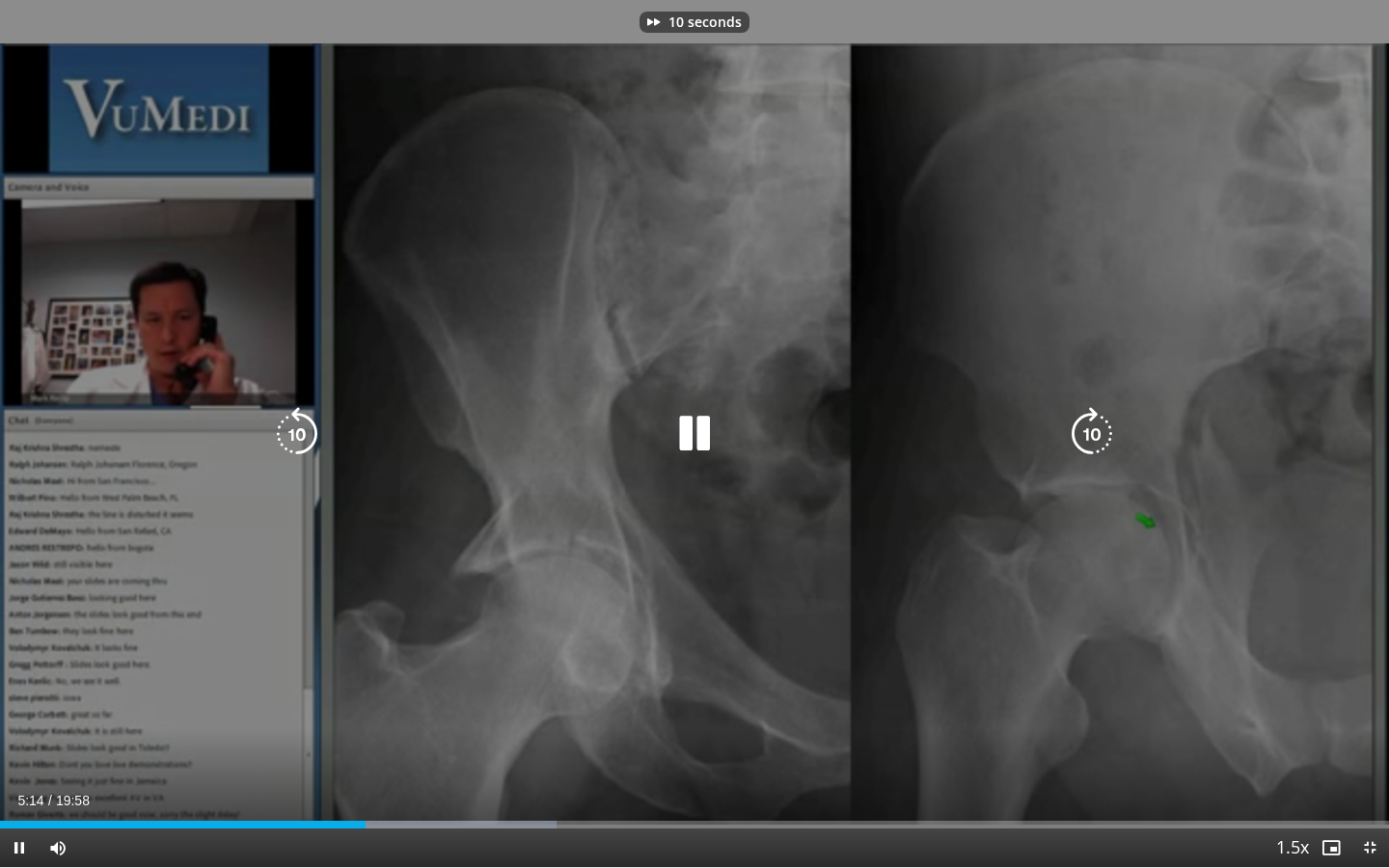 click at bounding box center (1092, 434) 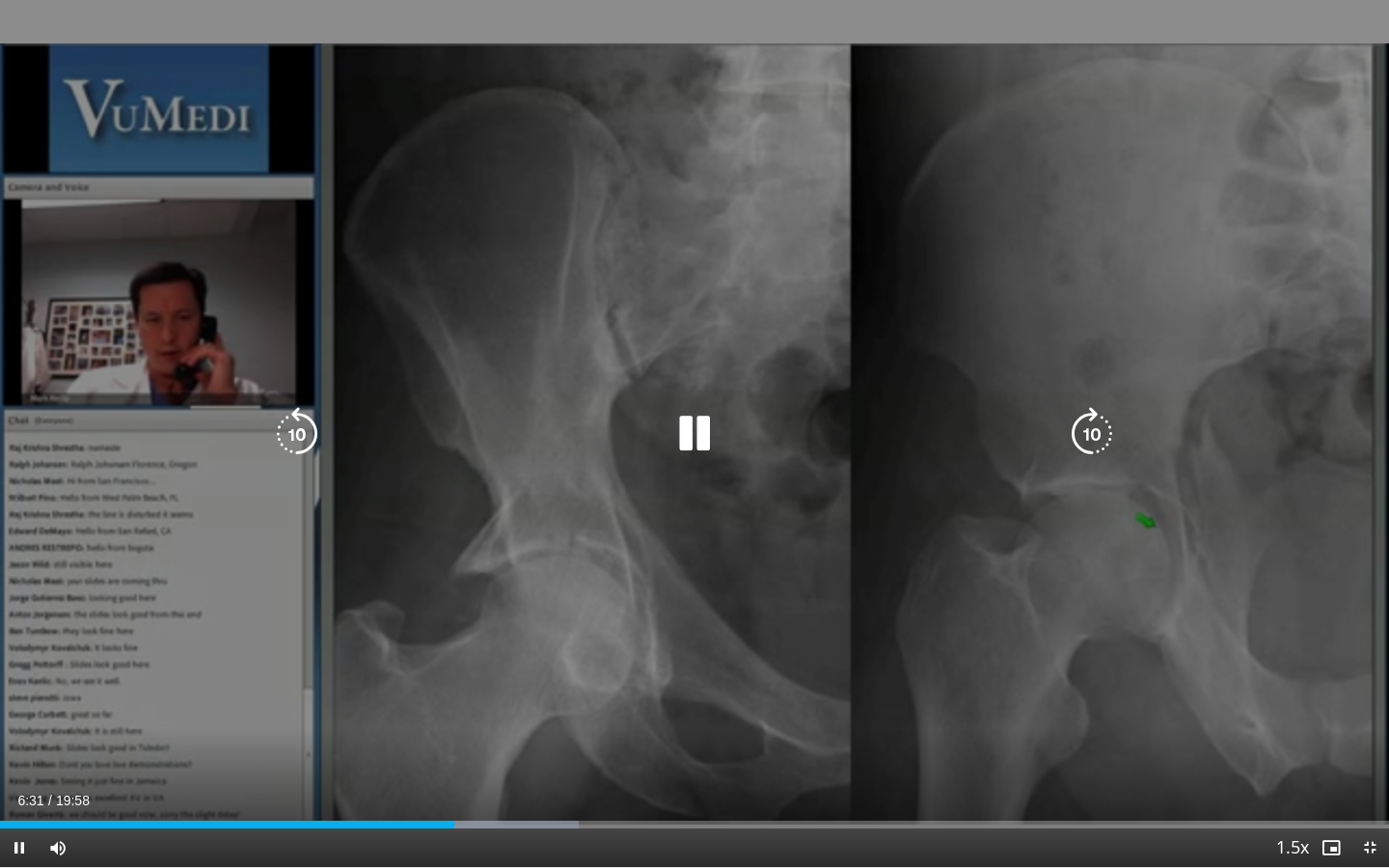 click at bounding box center (1092, 434) 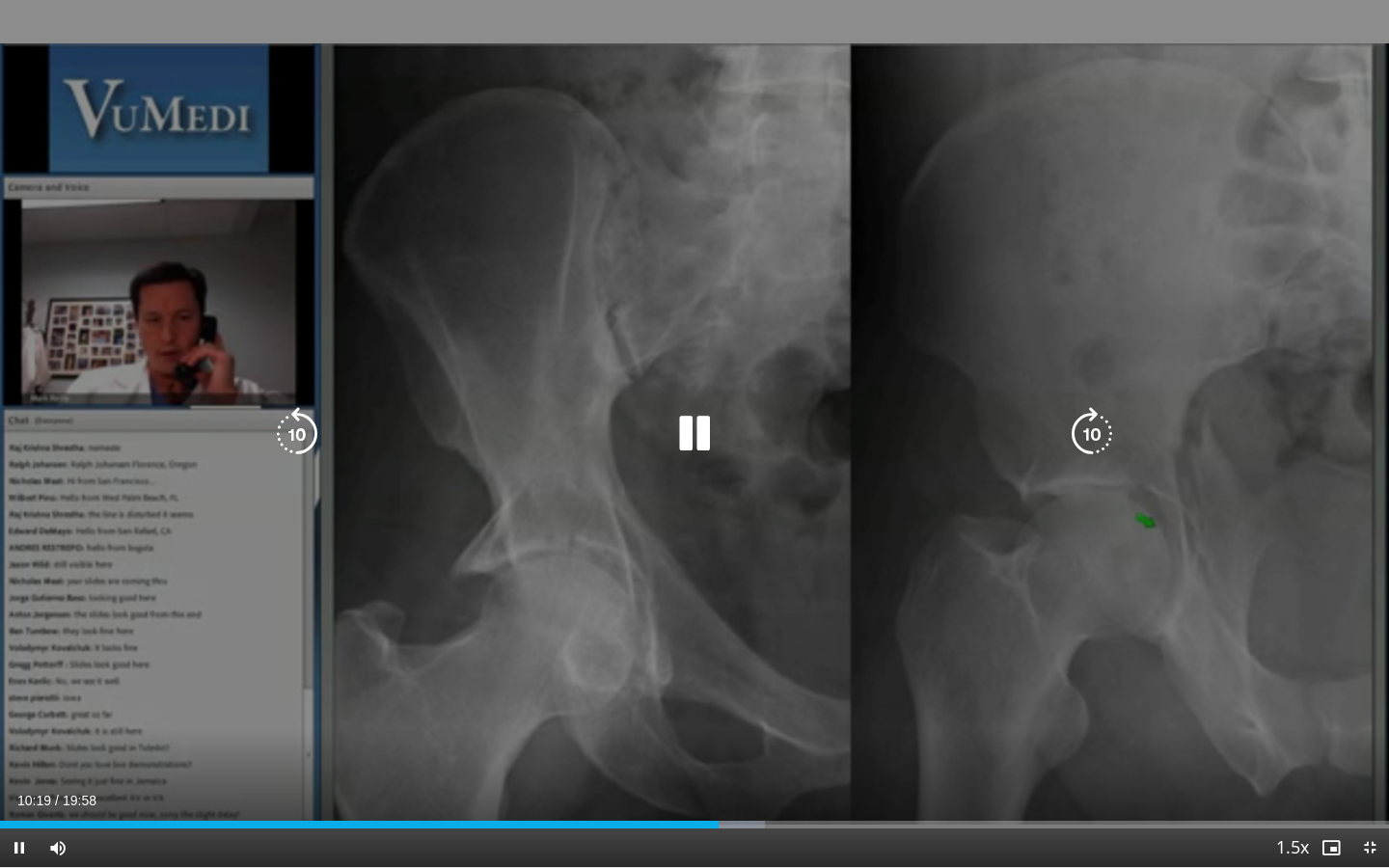 click at bounding box center [694, 434] 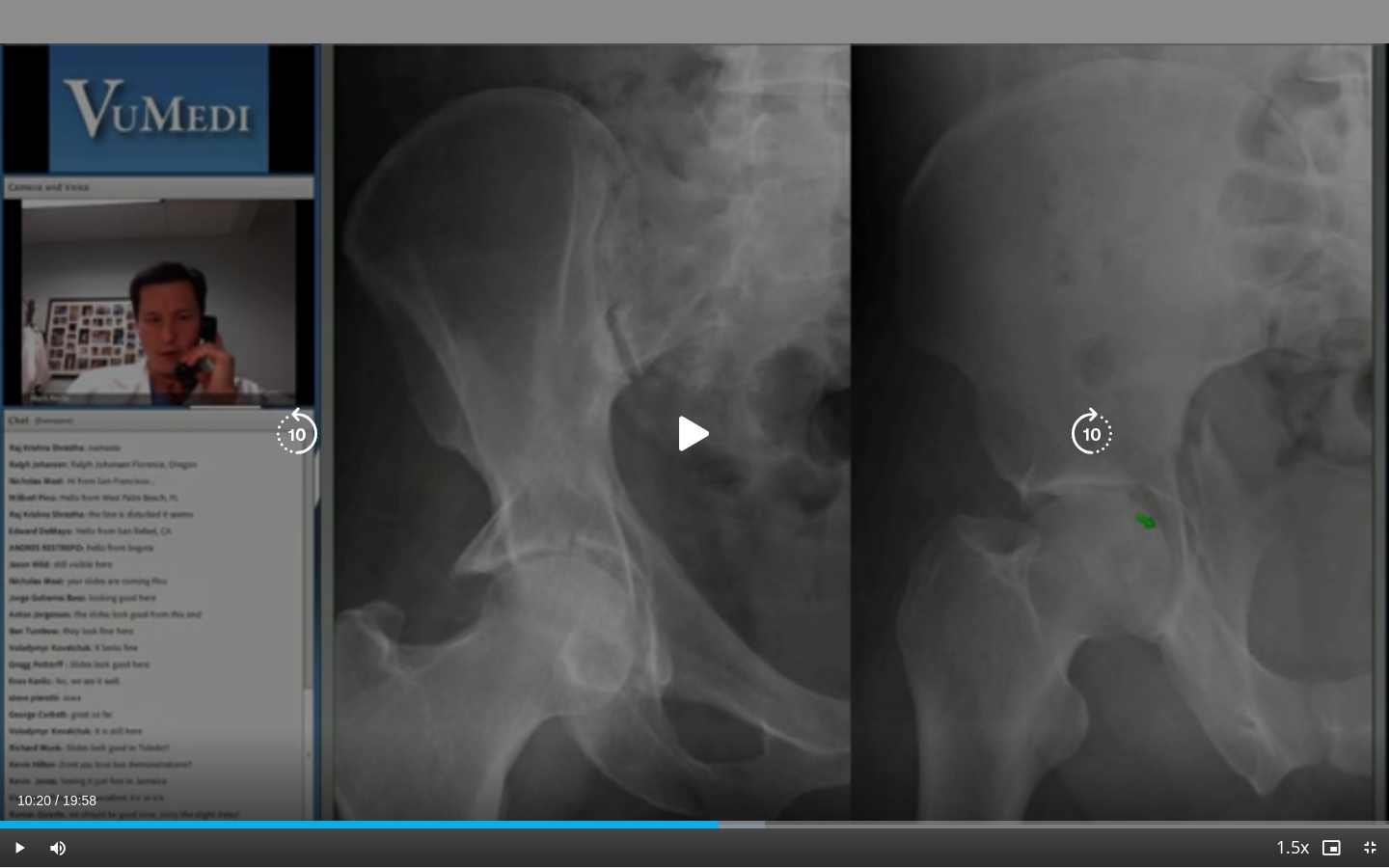 click at bounding box center [694, 434] 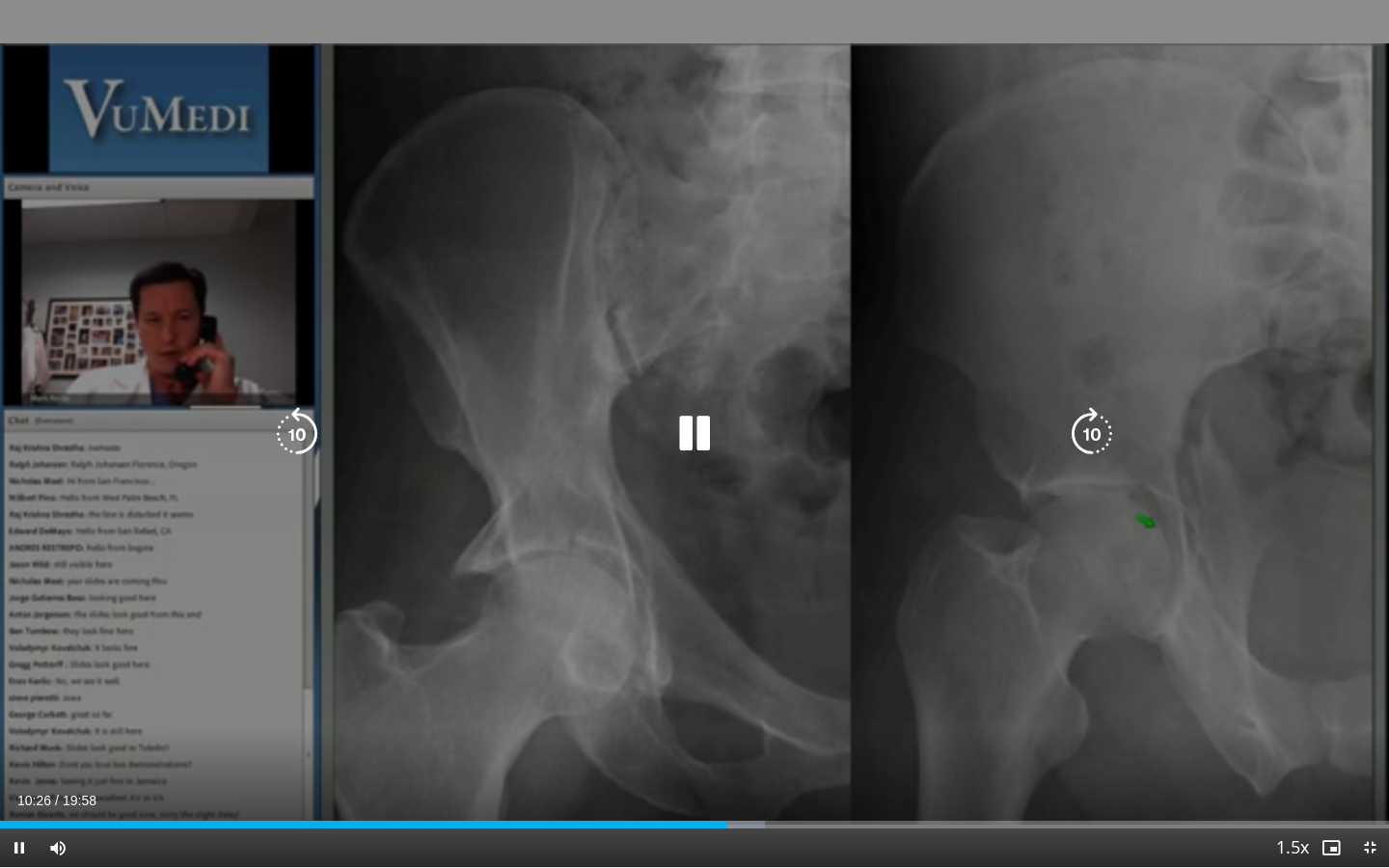 click at bounding box center (694, 434) 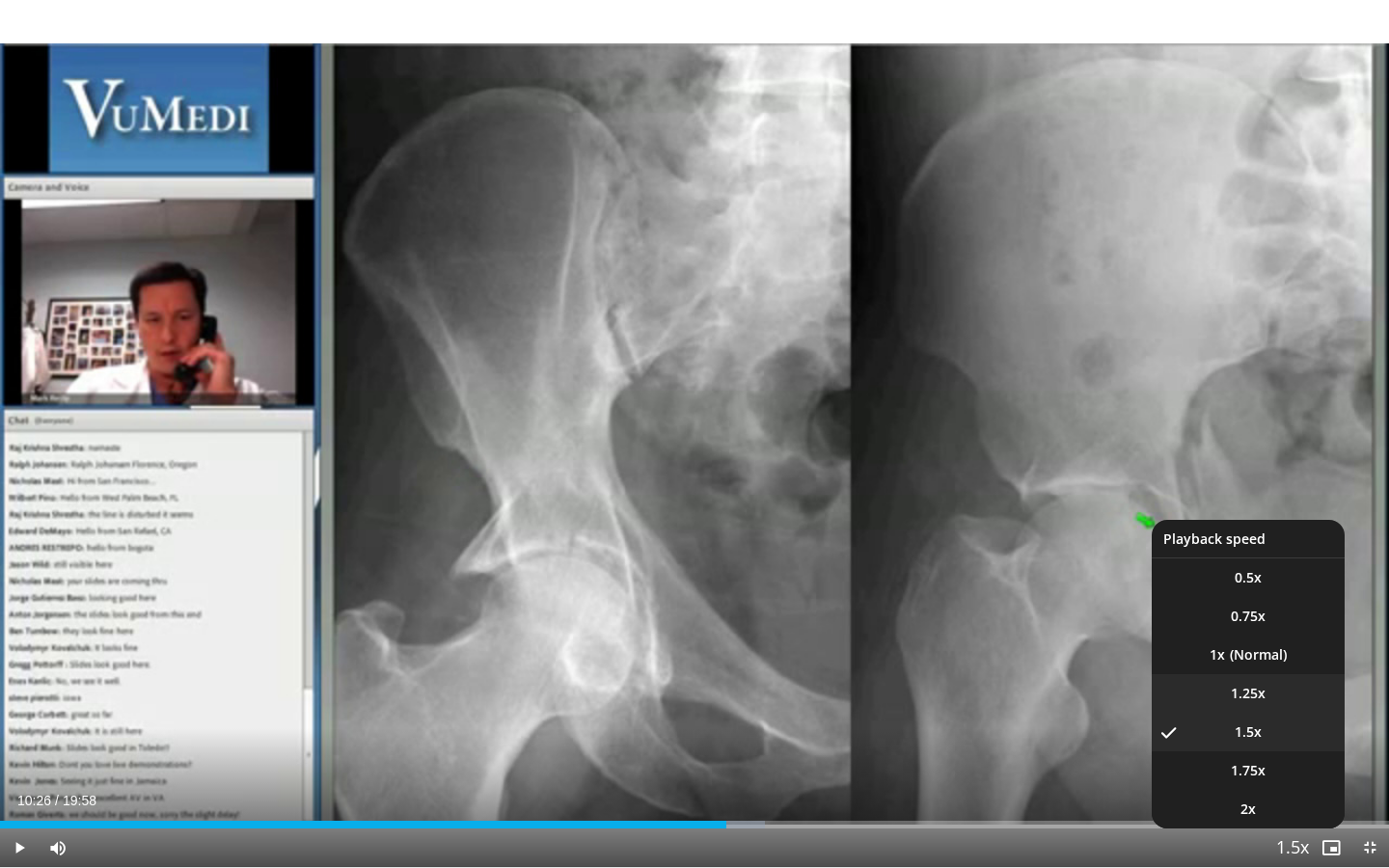 click on "1.25x" at bounding box center (1248, 578) 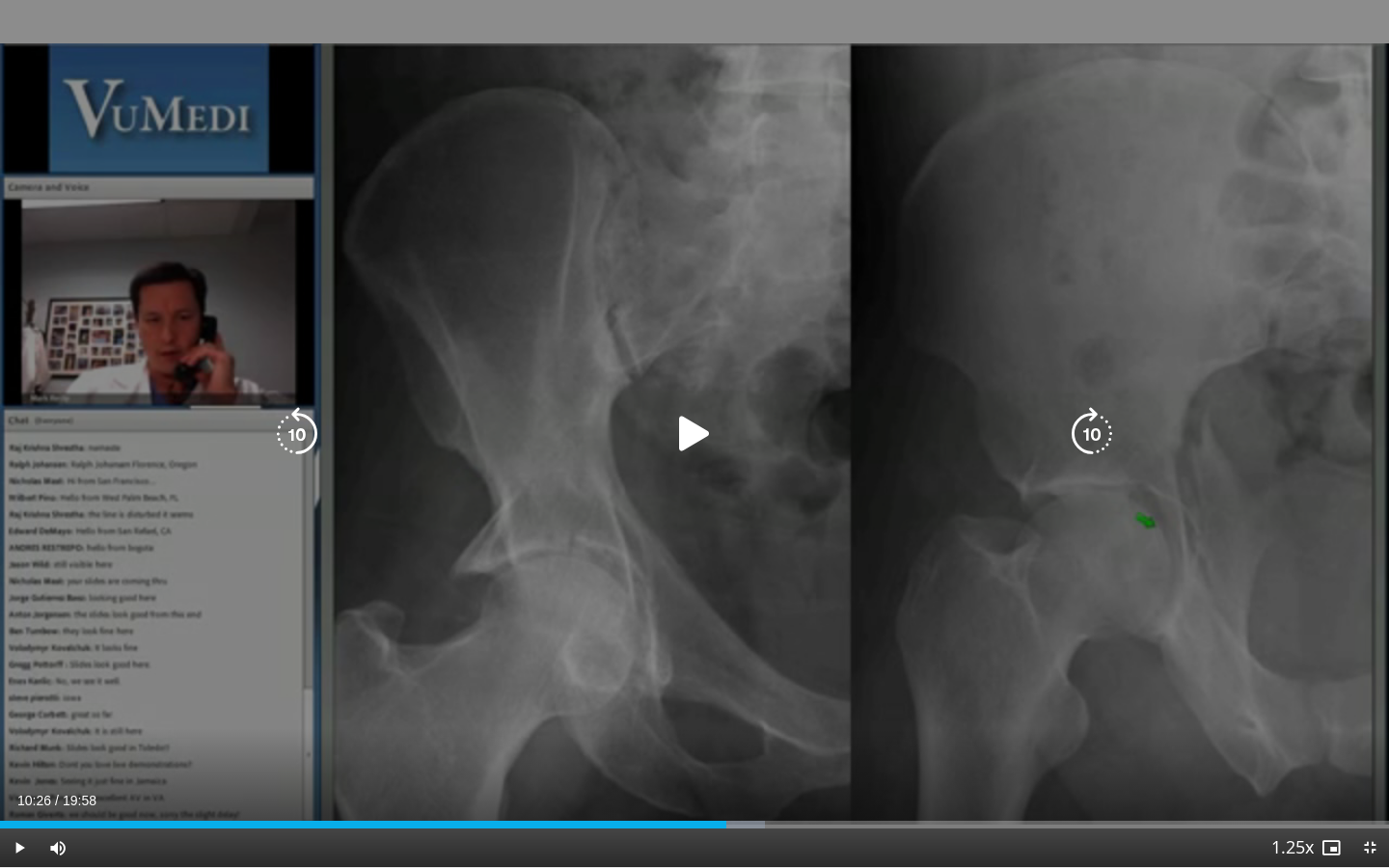 click at bounding box center (694, 434) 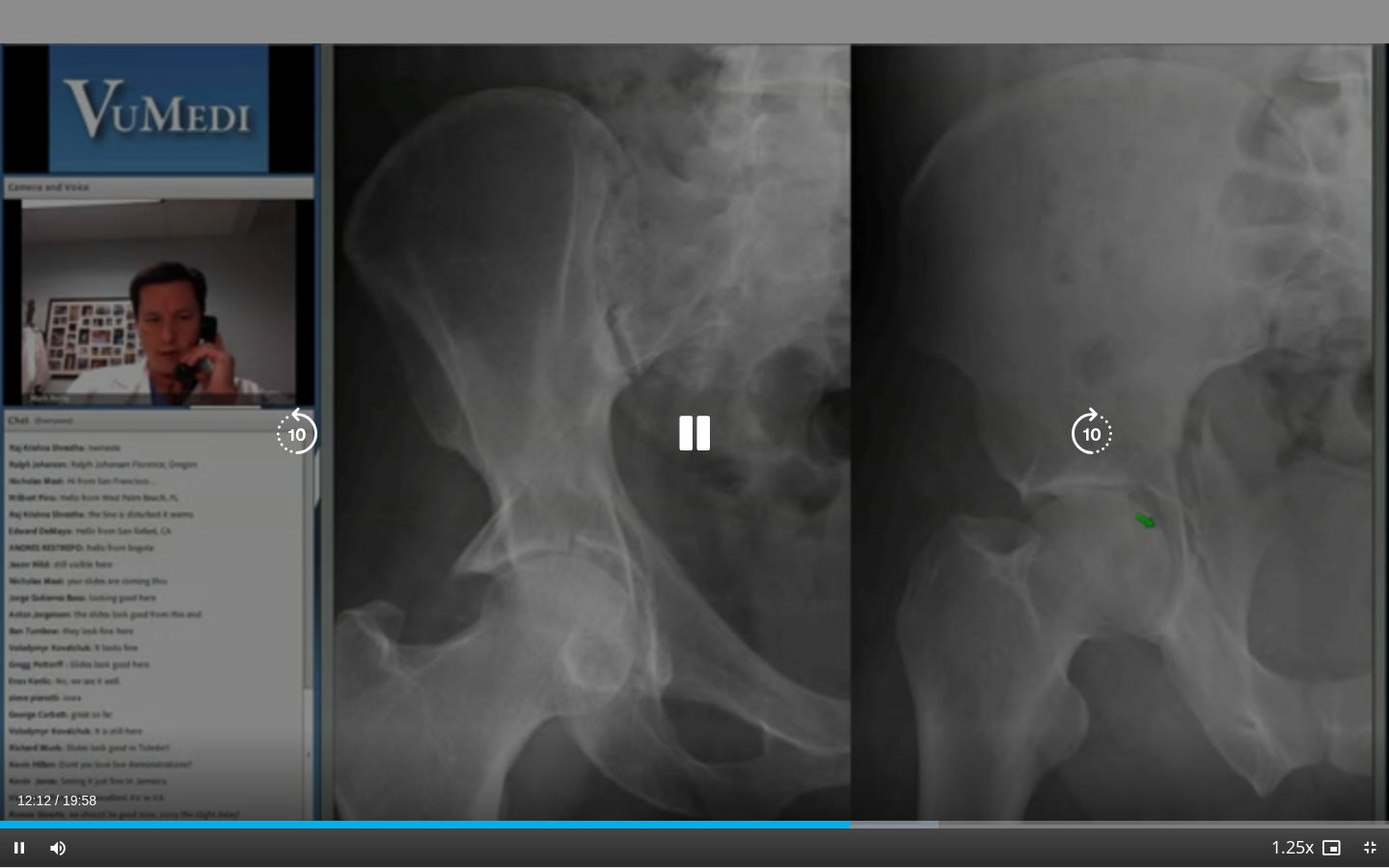 click at bounding box center (694, 434) 